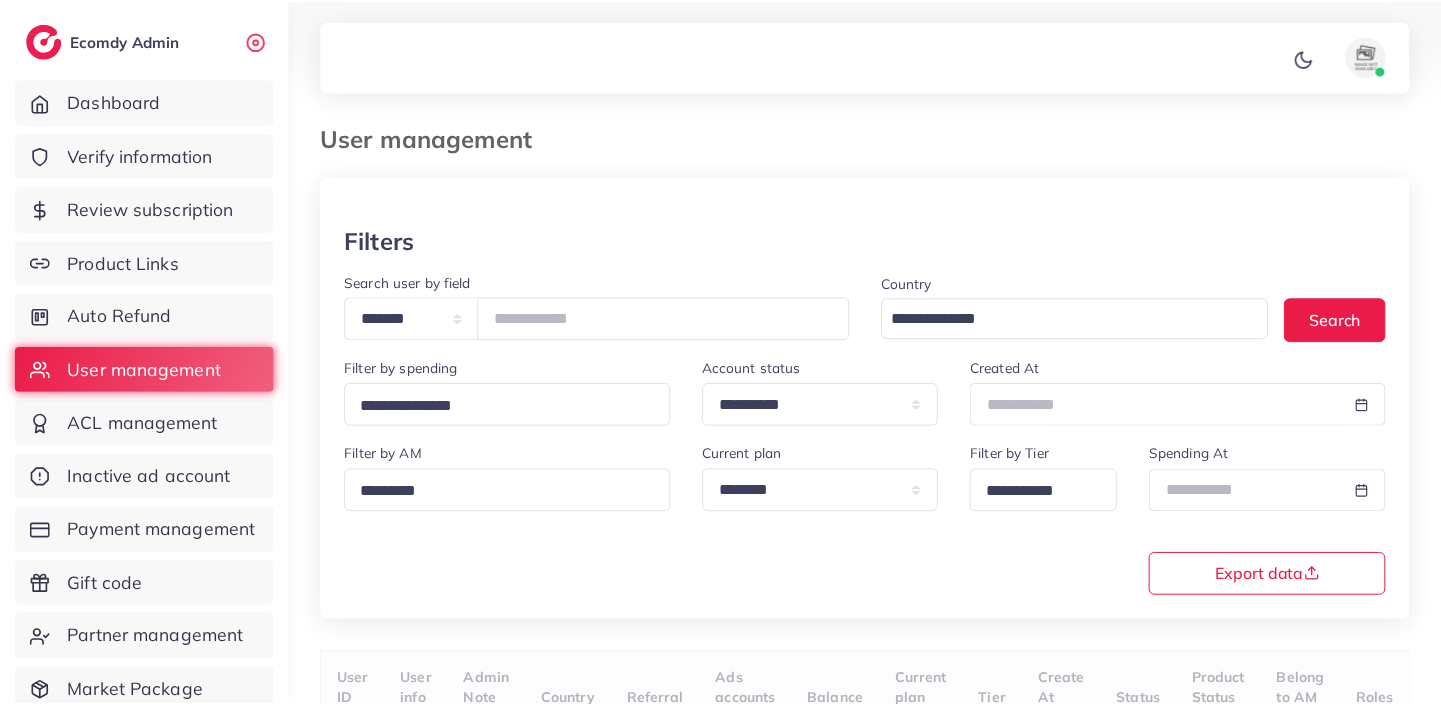 scroll, scrollTop: 0, scrollLeft: 0, axis: both 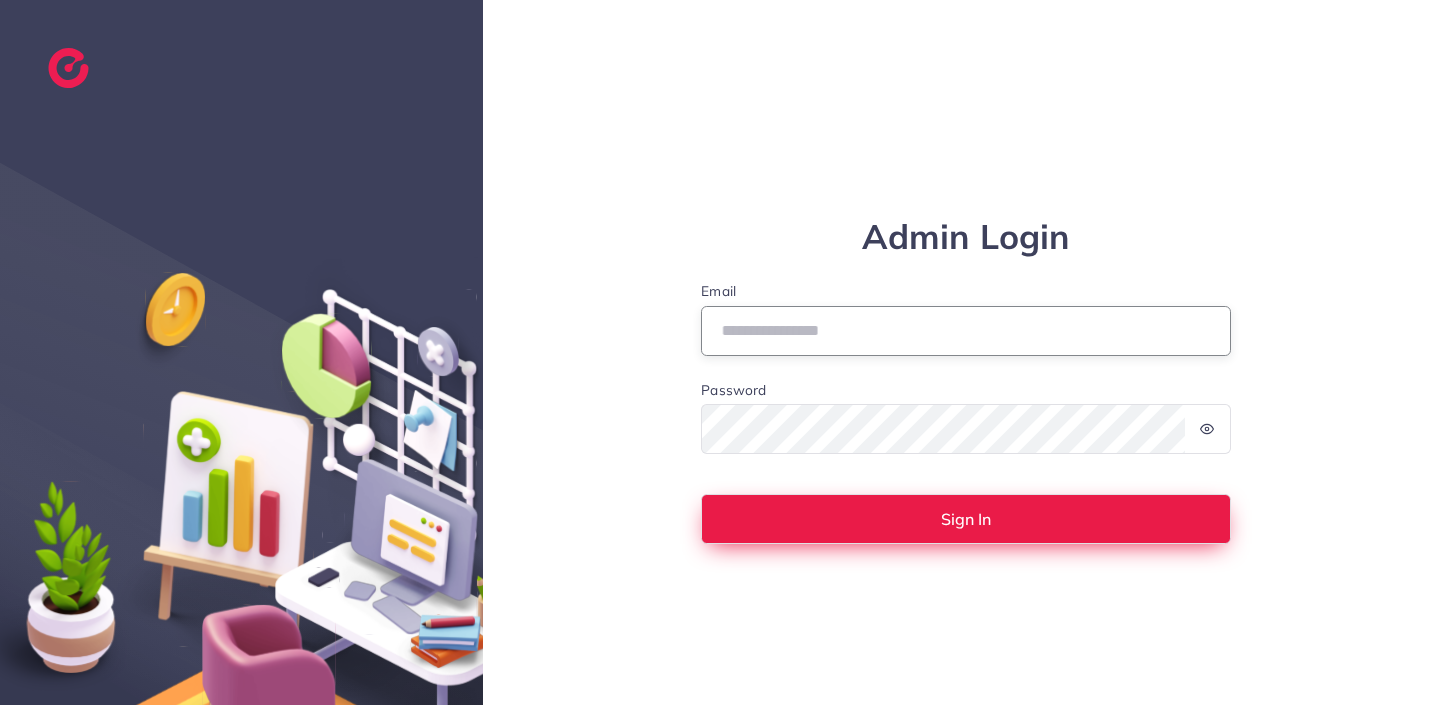 type on "**********" 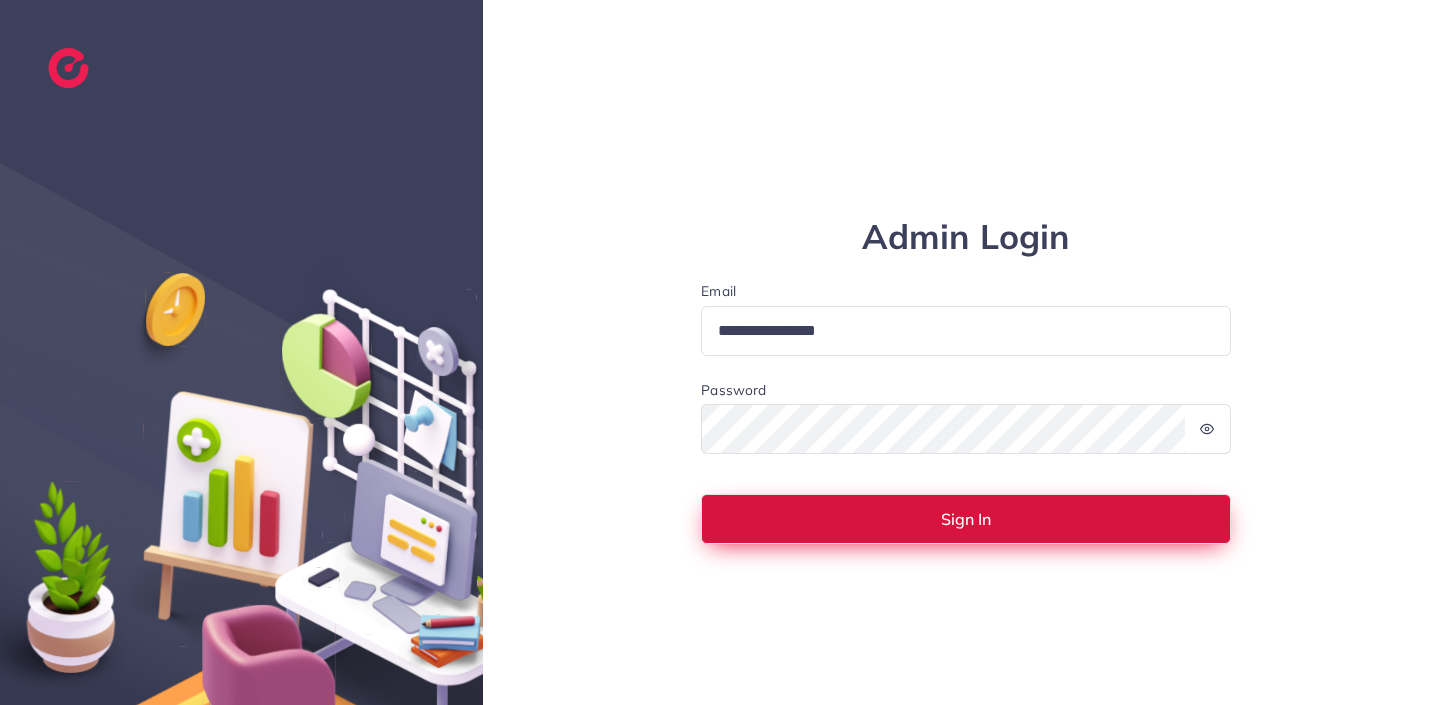 click on "Sign In" at bounding box center (966, 519) 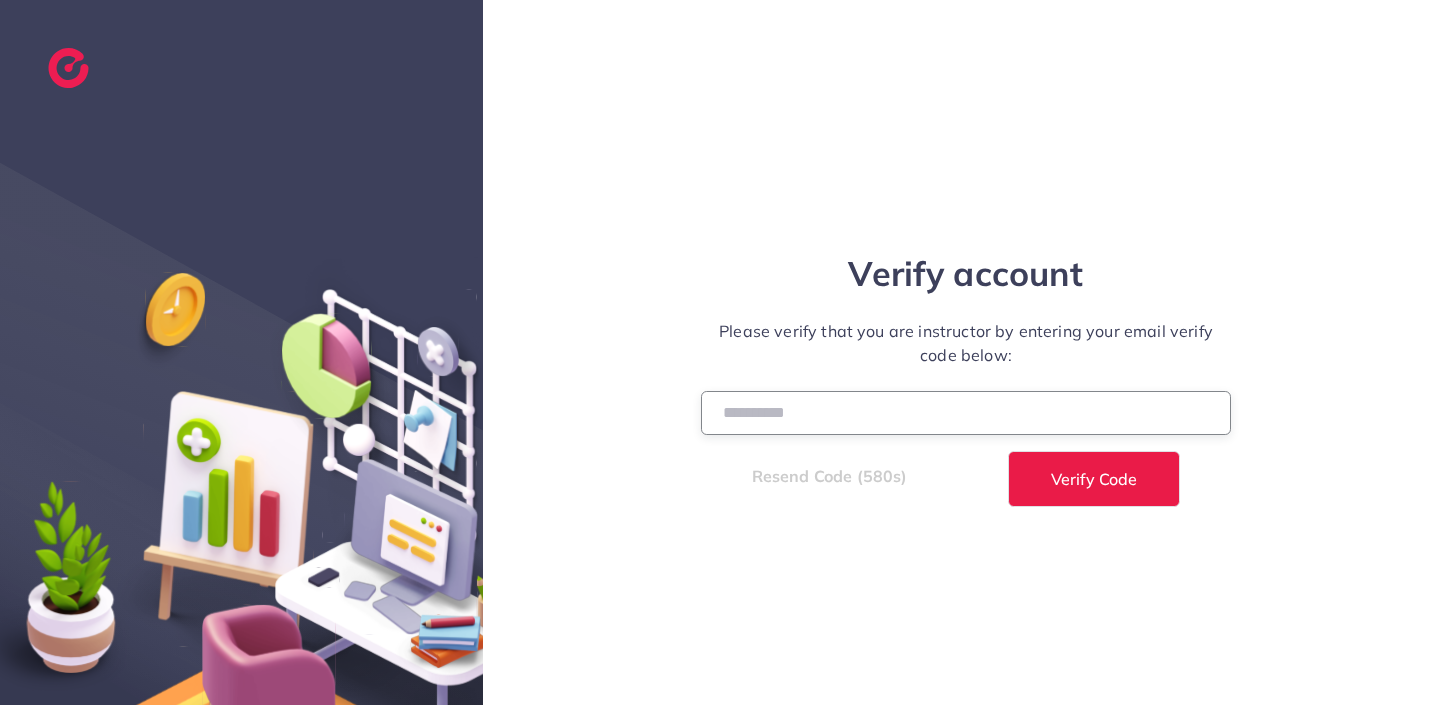 click at bounding box center [966, 412] 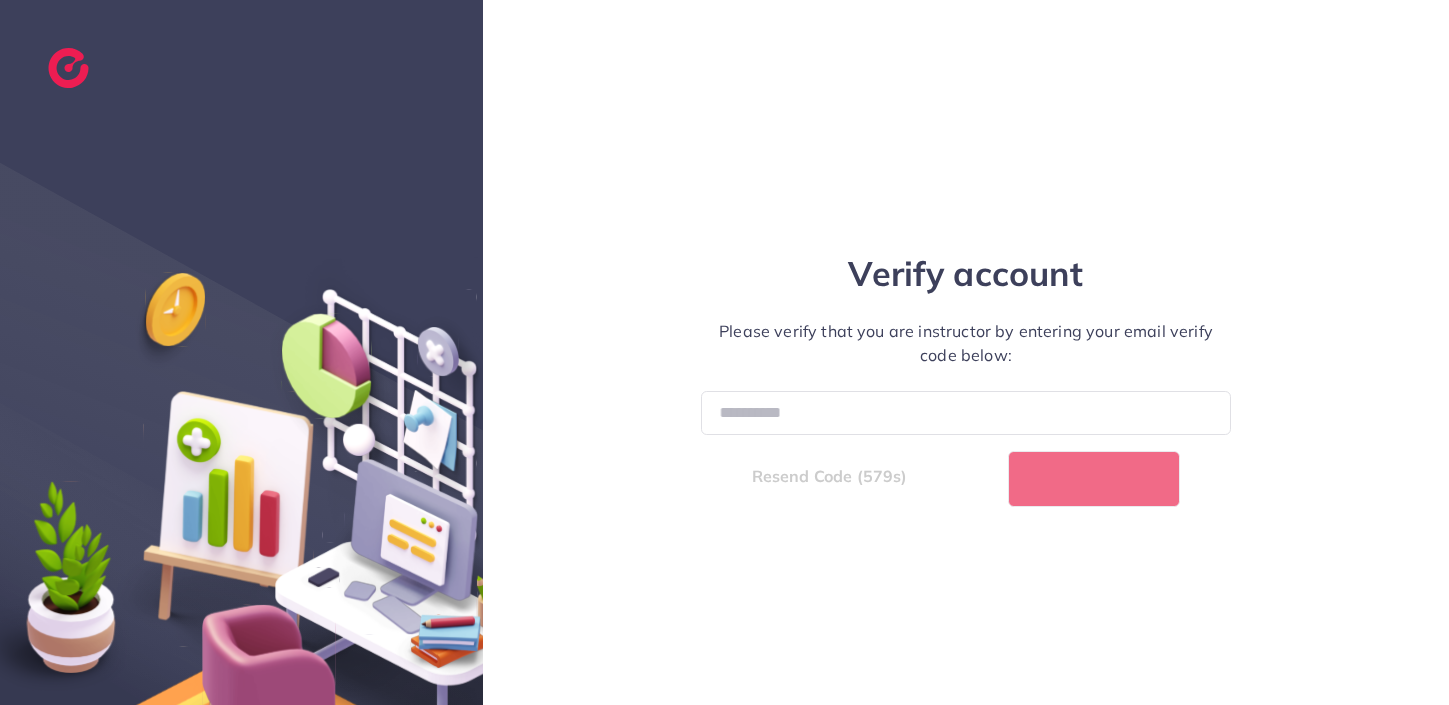 select on "*" 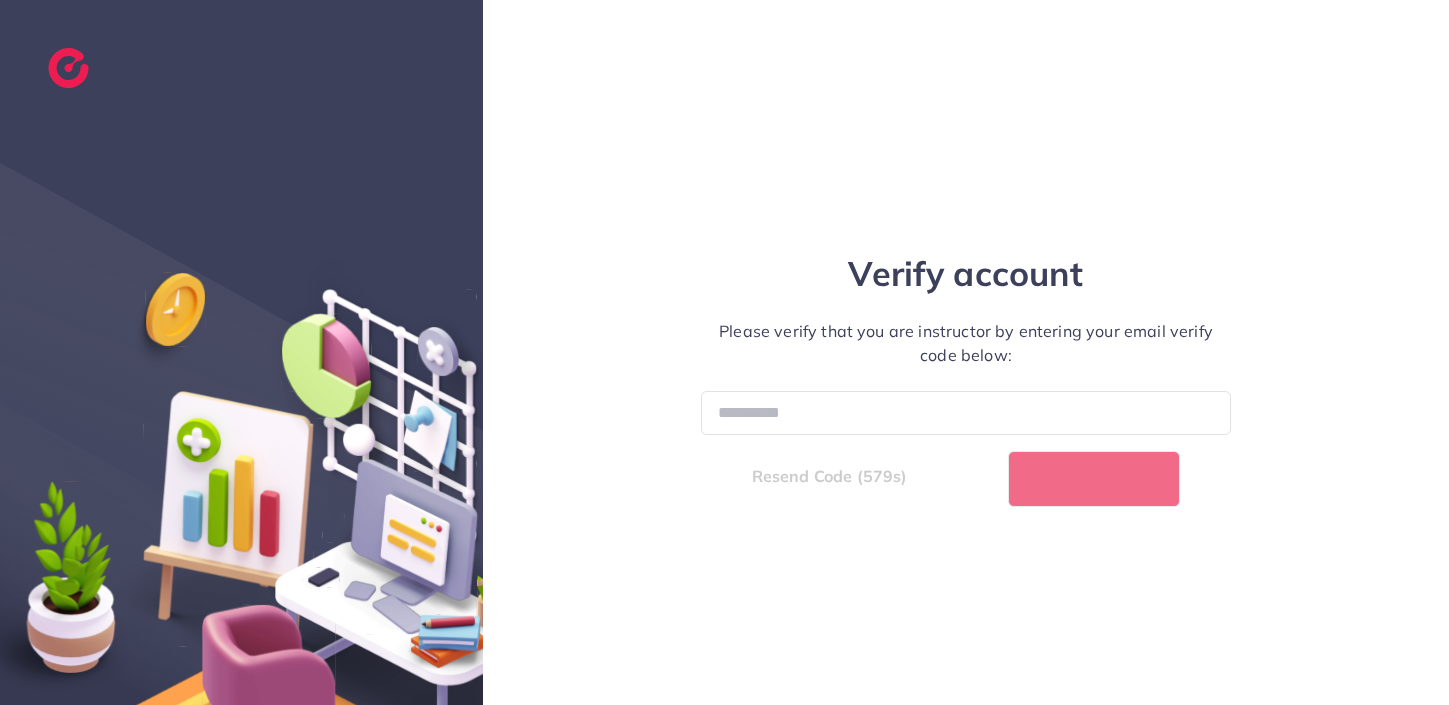 select on "****" 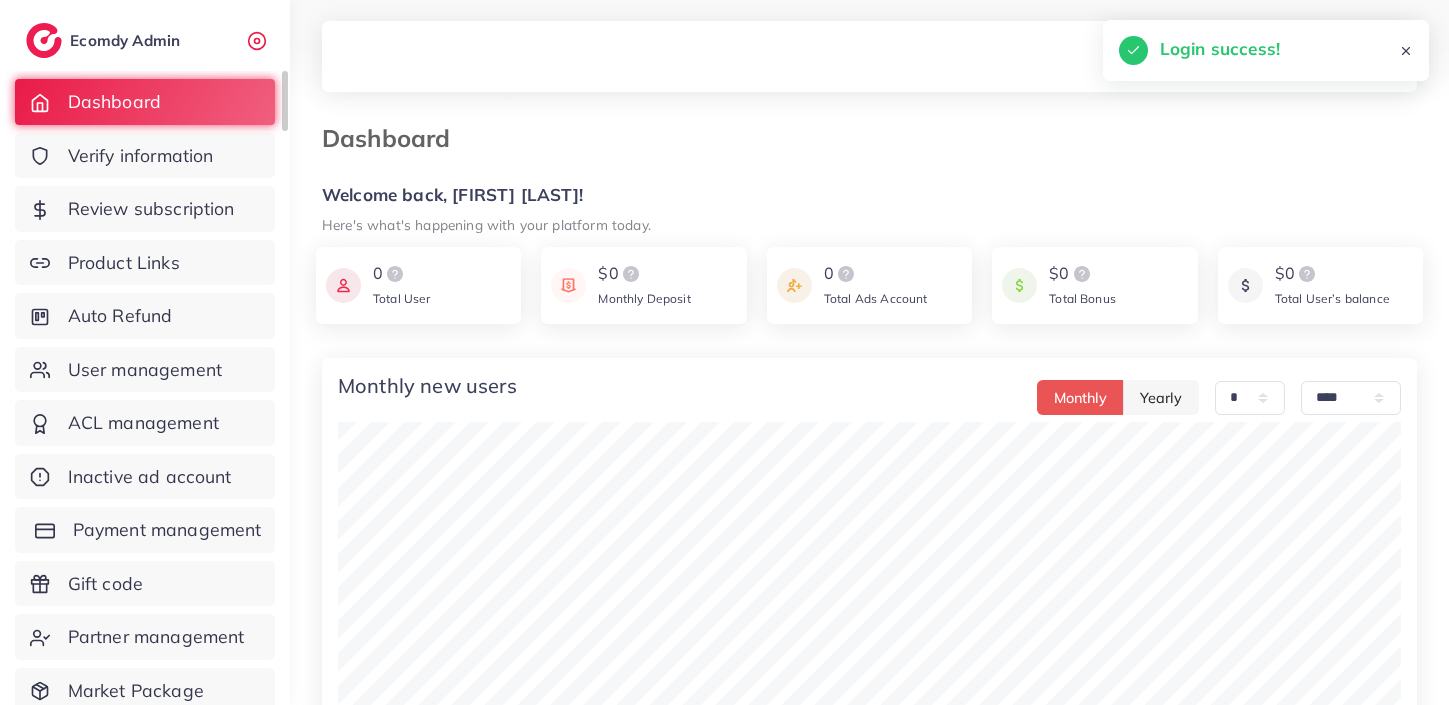 click on "Payment management" at bounding box center [145, 530] 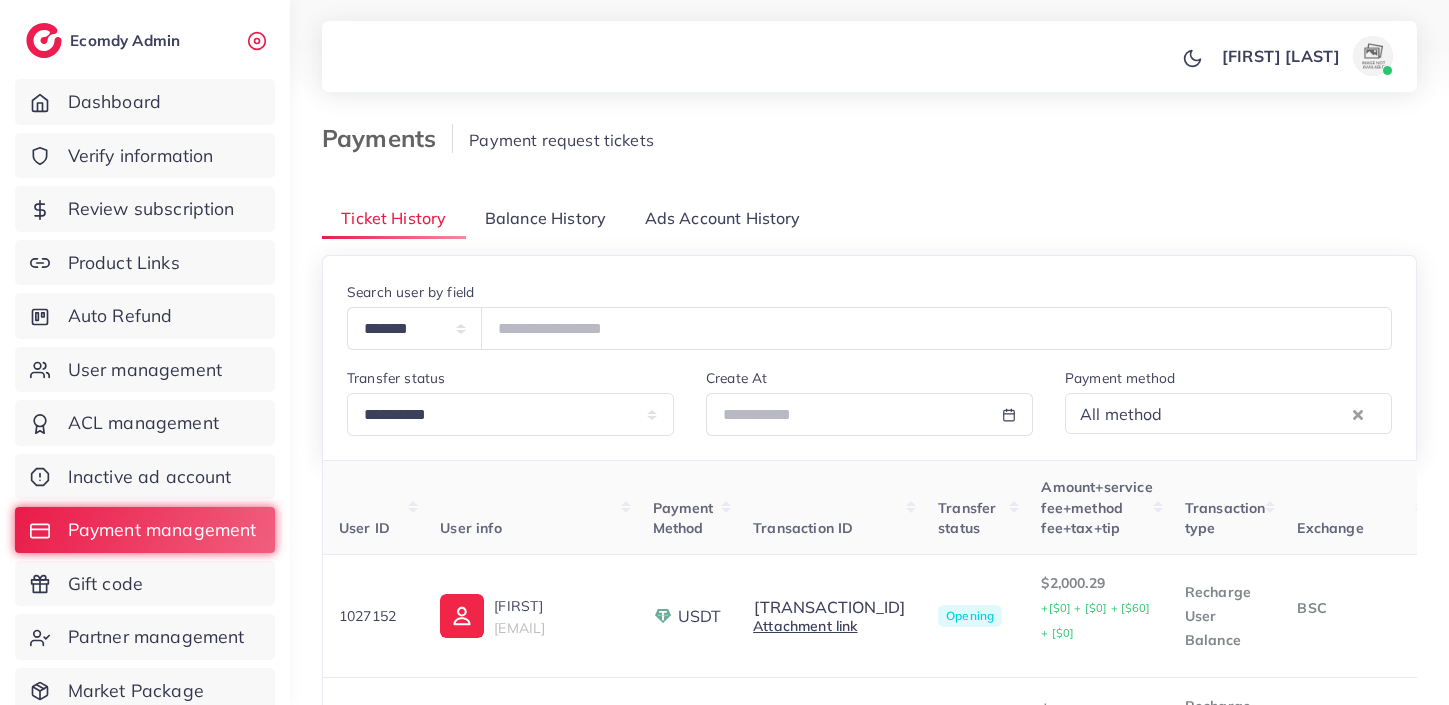 scroll, scrollTop: 195, scrollLeft: 0, axis: vertical 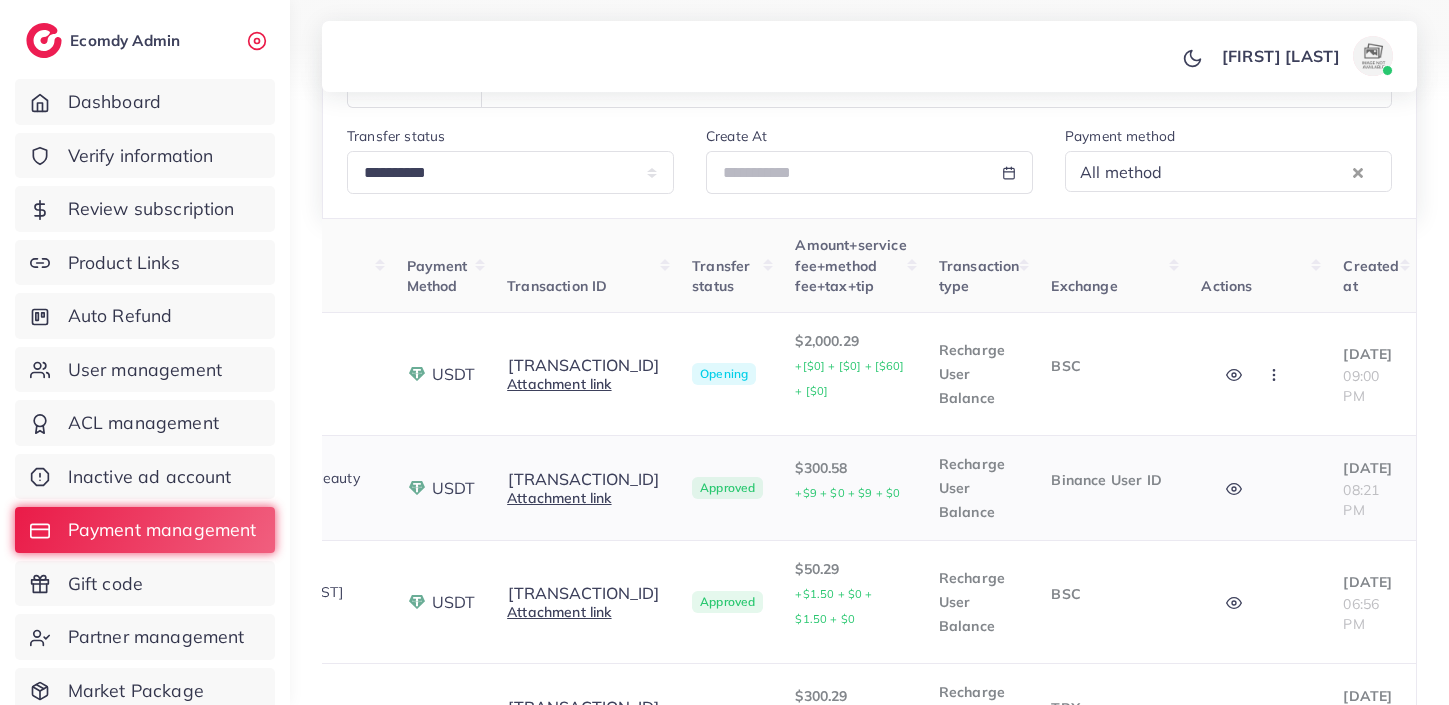 click 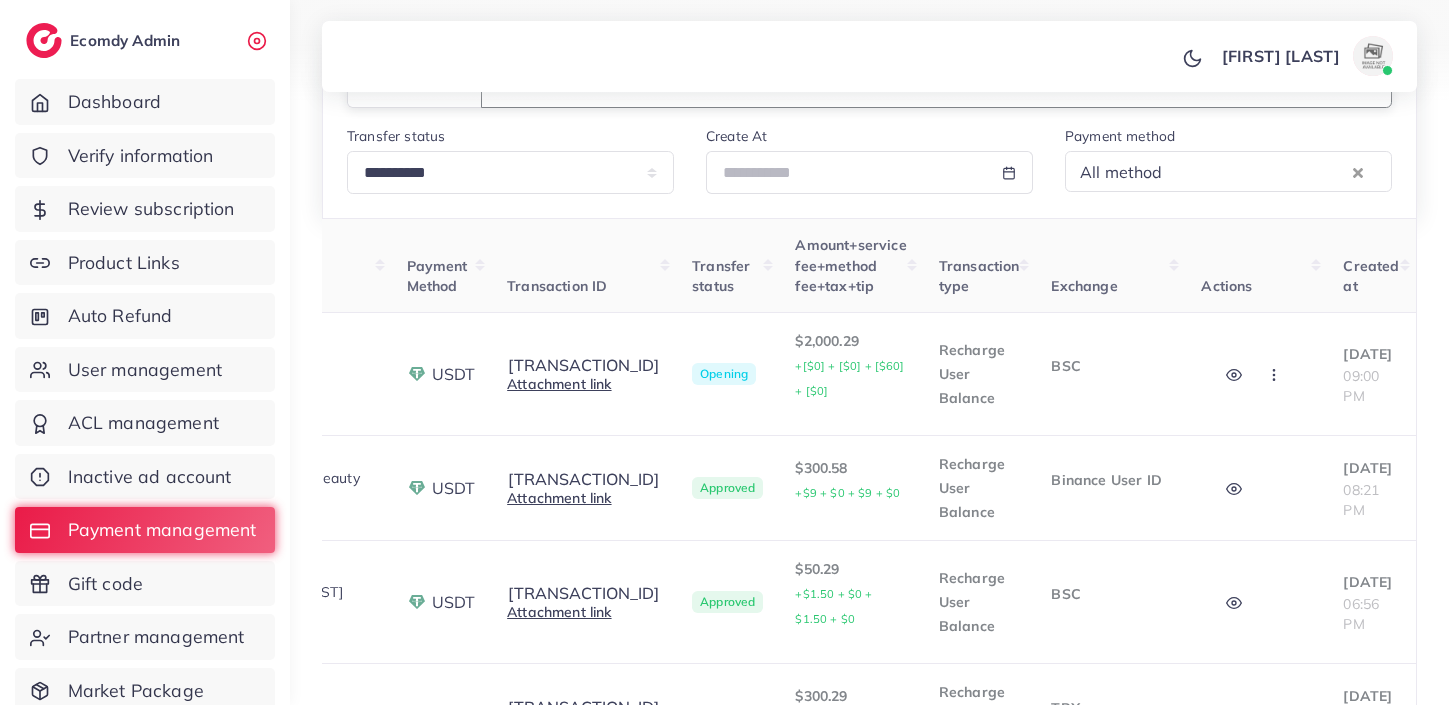 click on "**********" at bounding box center (869, 116) 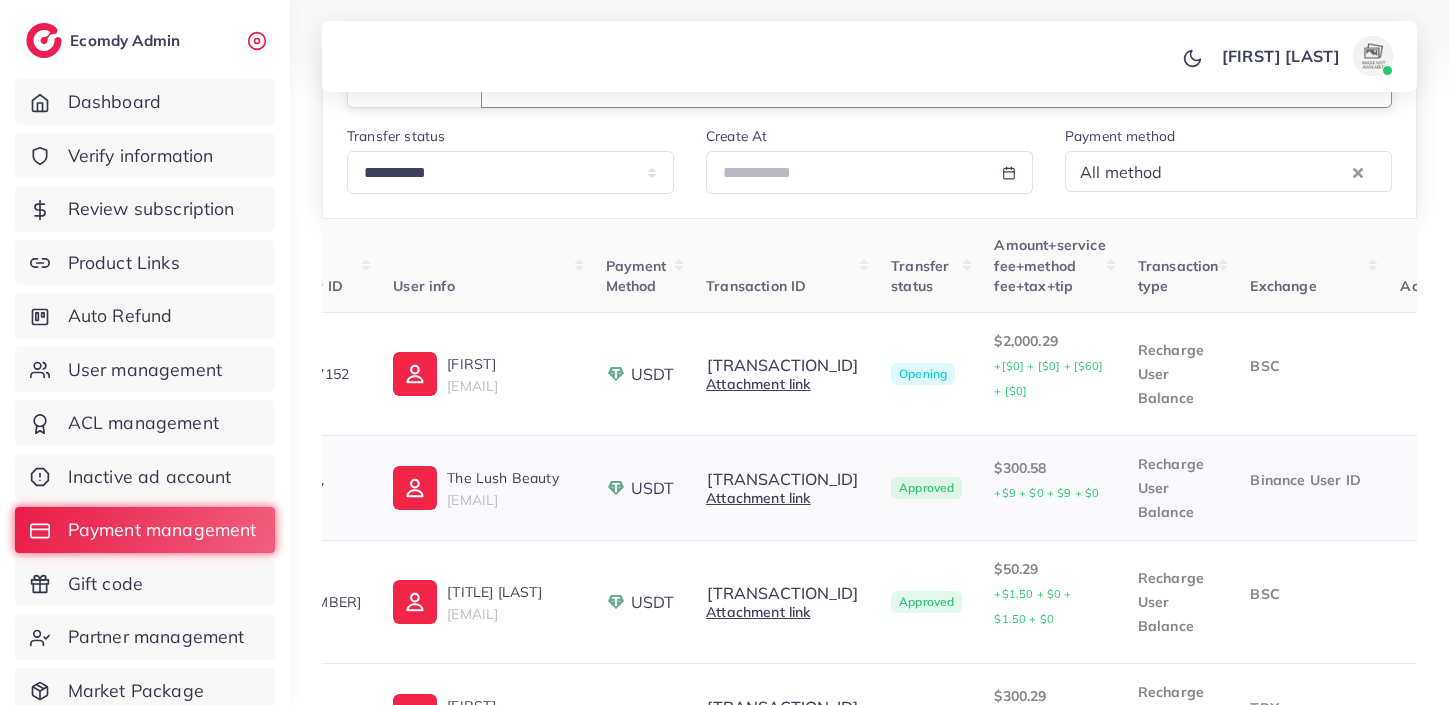 scroll, scrollTop: 0, scrollLeft: 0, axis: both 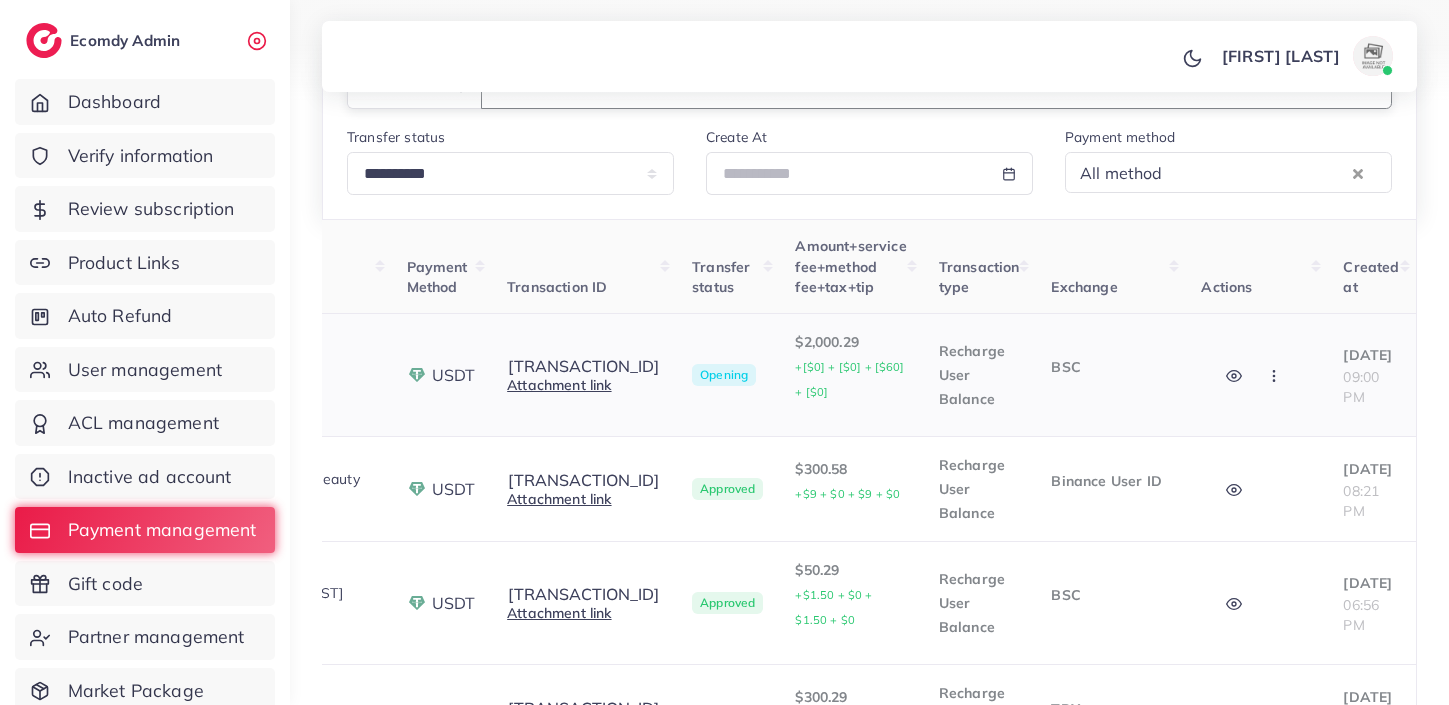 click at bounding box center (1276, 375) 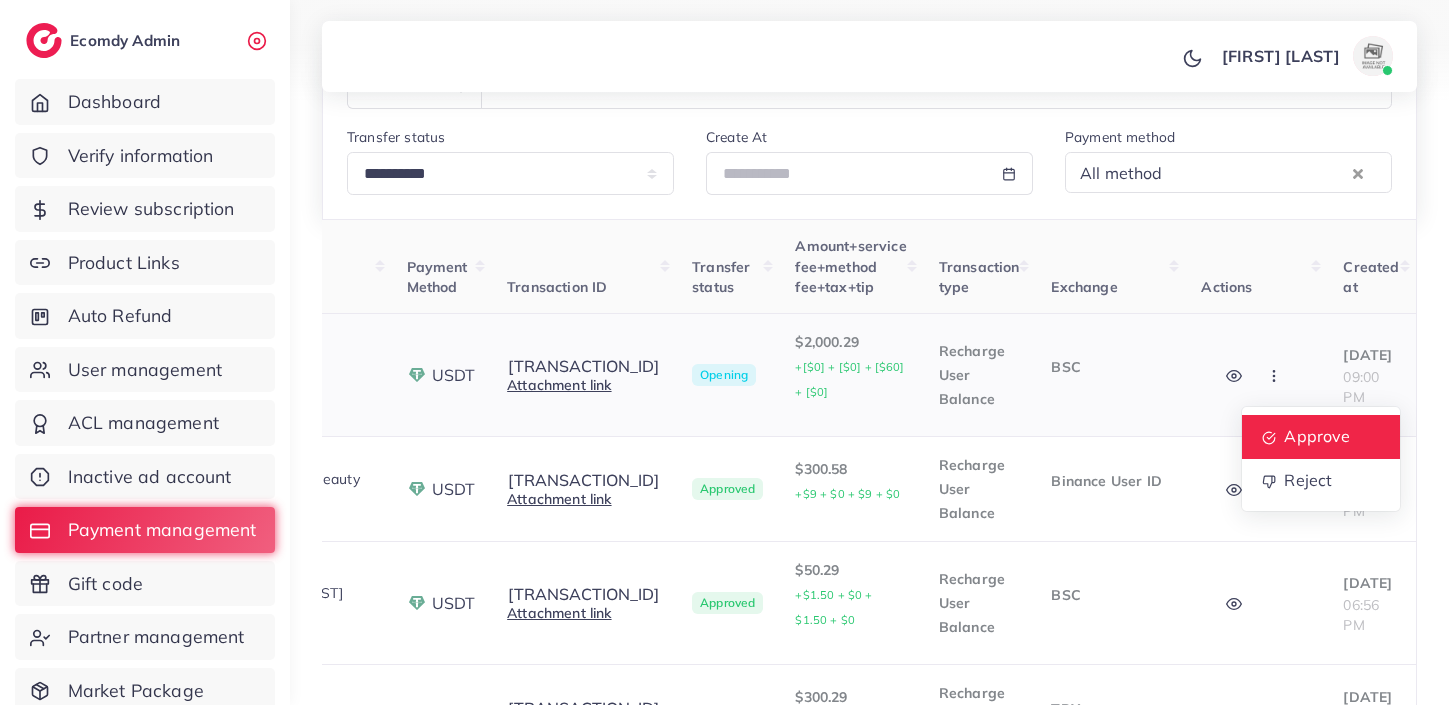 click on "Approve" at bounding box center (1321, 437) 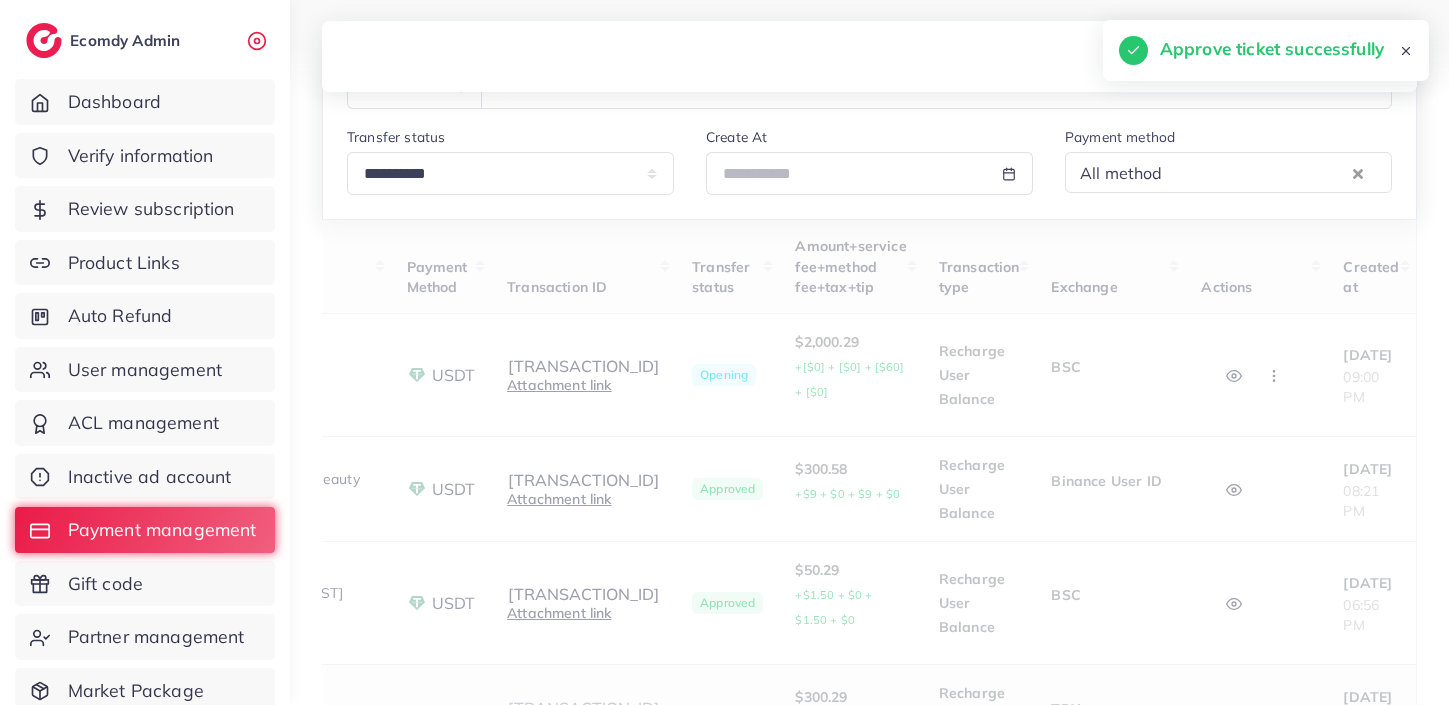 scroll, scrollTop: 0, scrollLeft: 245, axis: horizontal 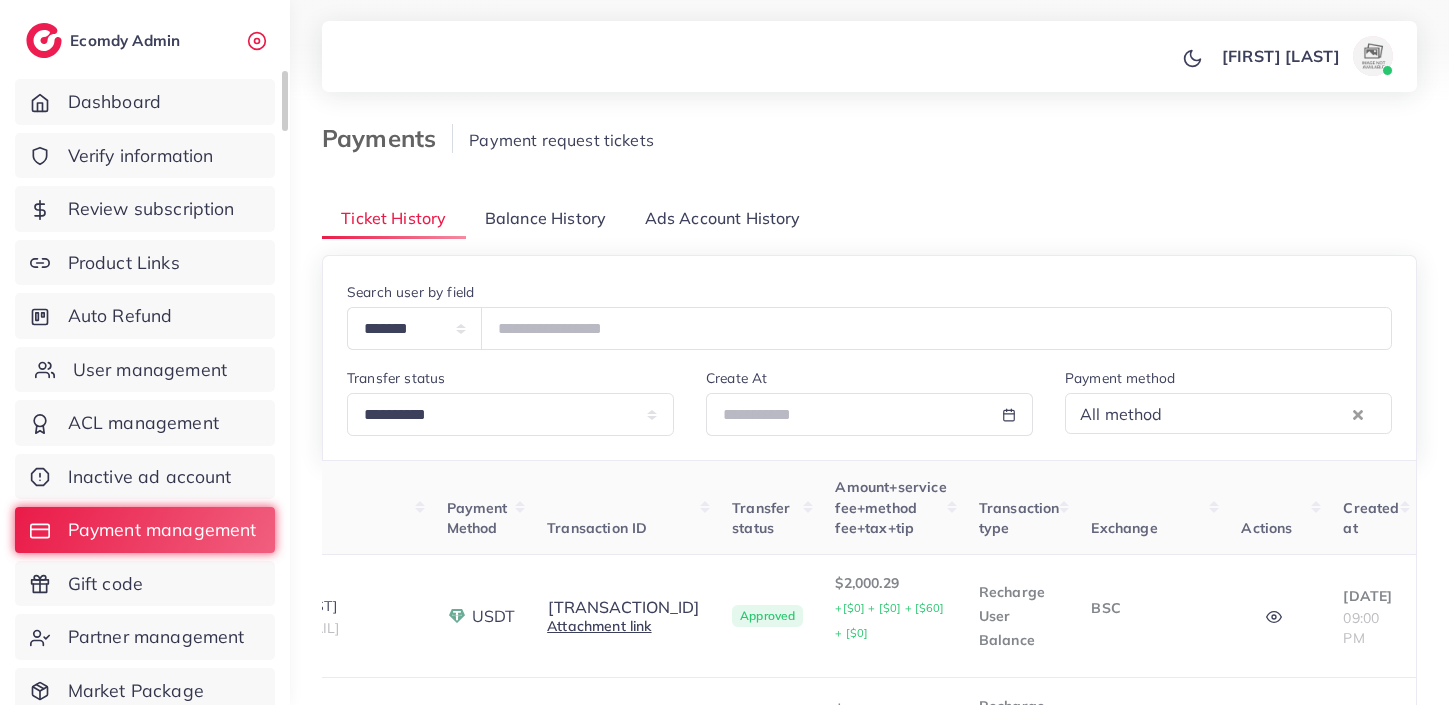 click on "User management" at bounding box center [150, 370] 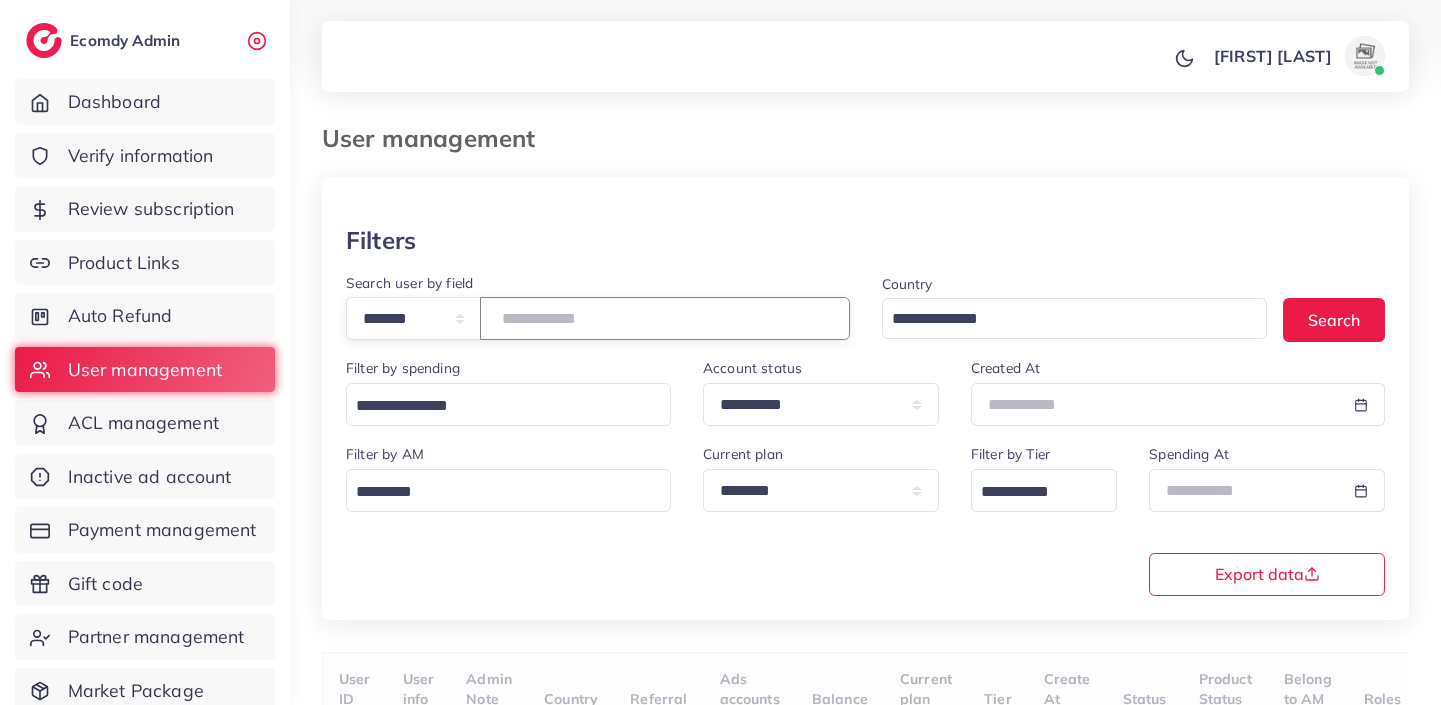 click at bounding box center [665, 318] 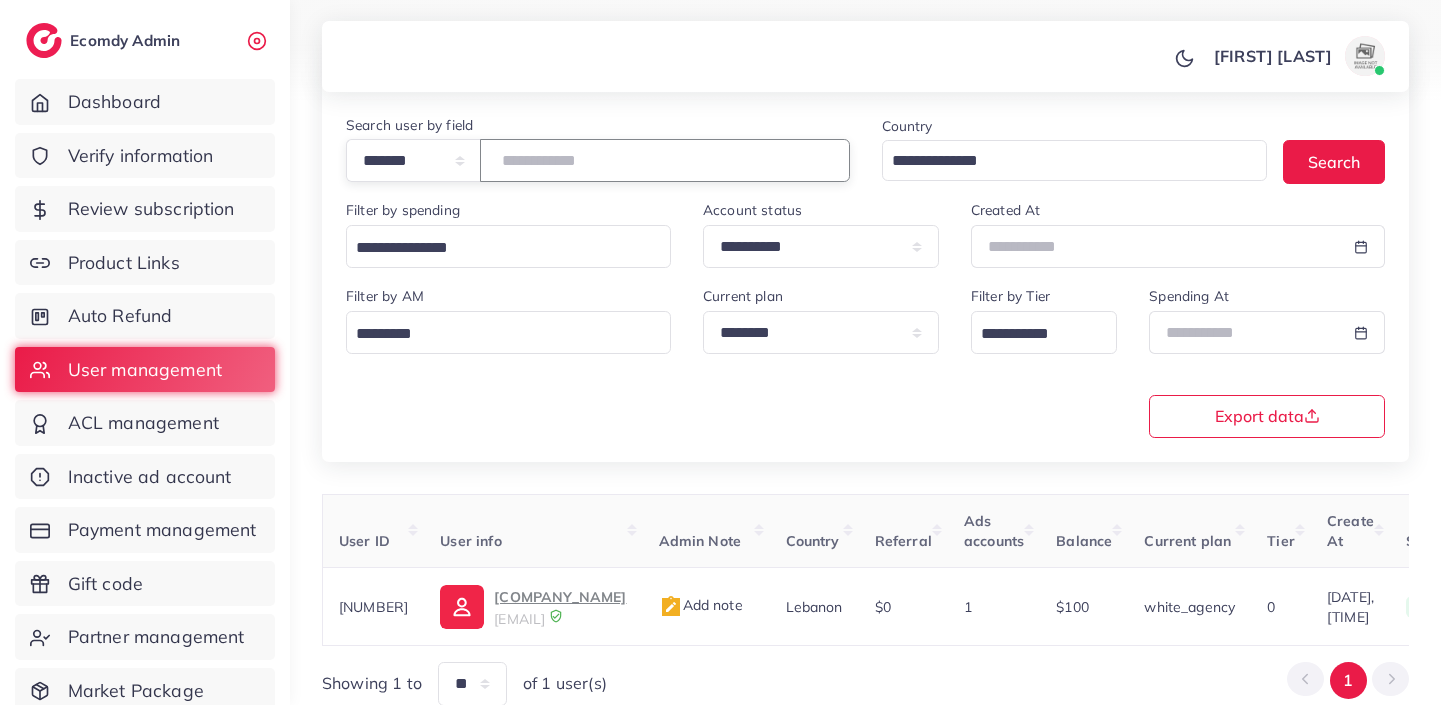 scroll, scrollTop: 160, scrollLeft: 0, axis: vertical 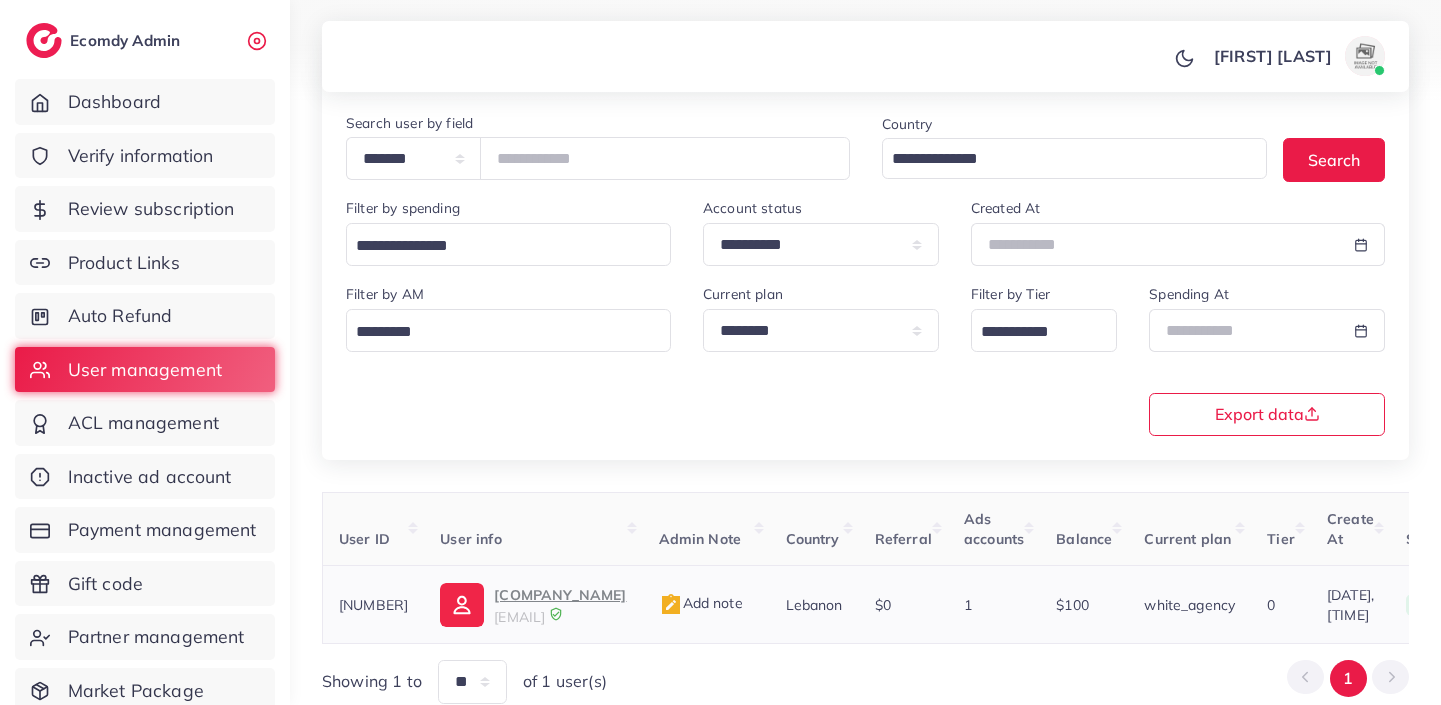 click on "Swift play media" at bounding box center (560, 595) 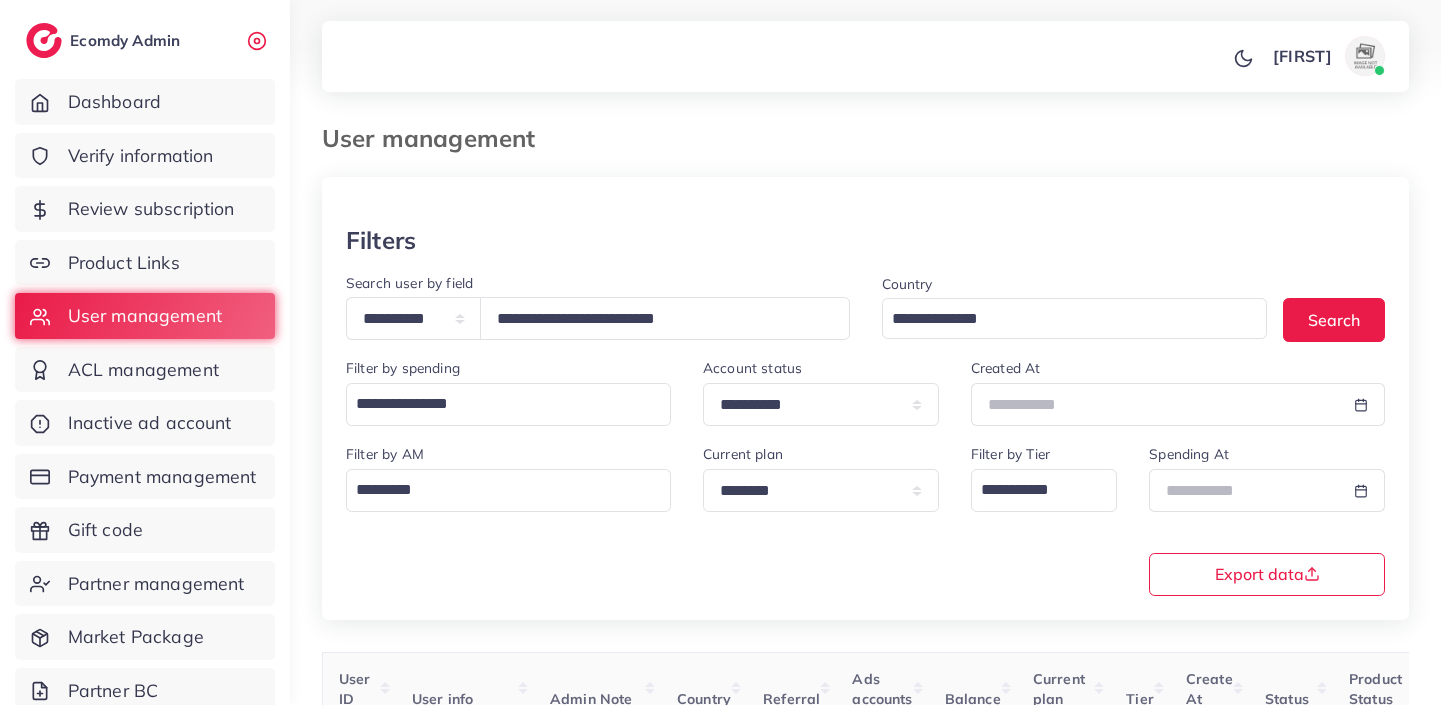 select on "*****" 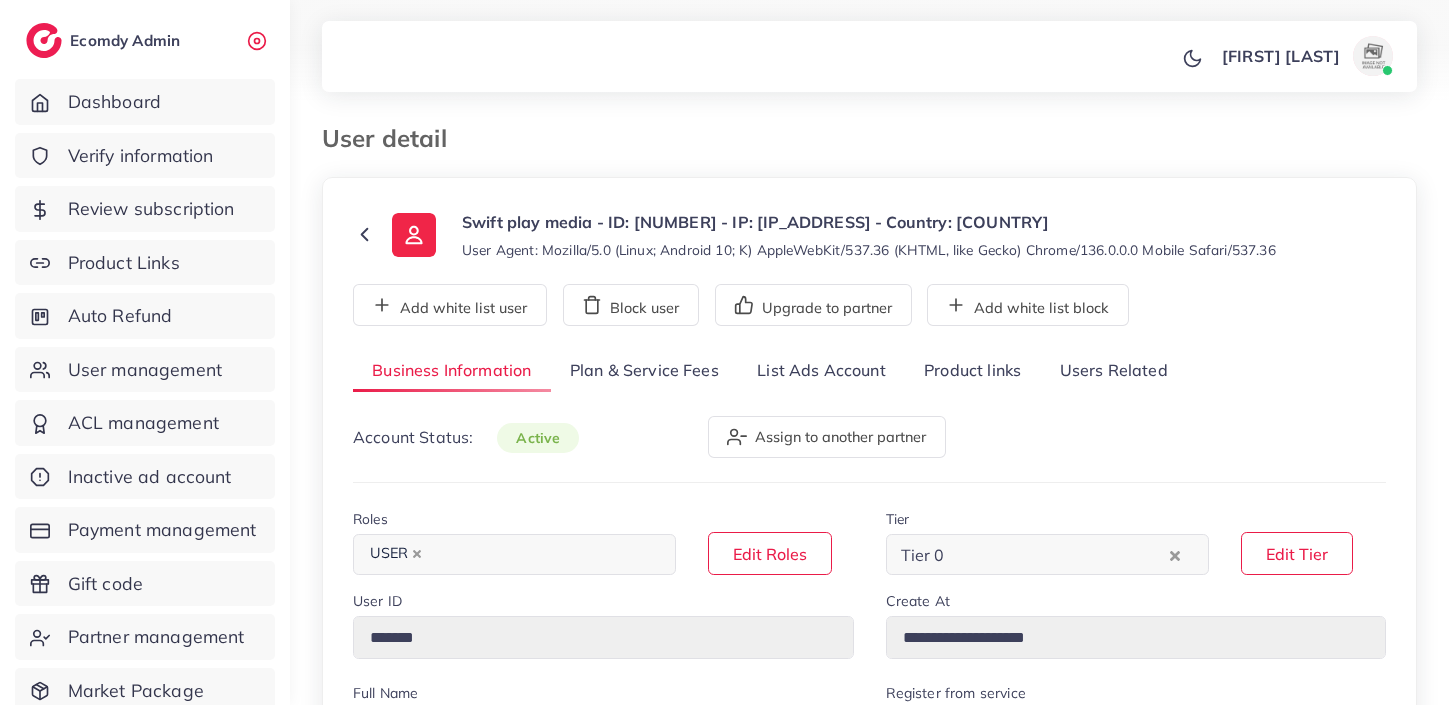 select on "*******" 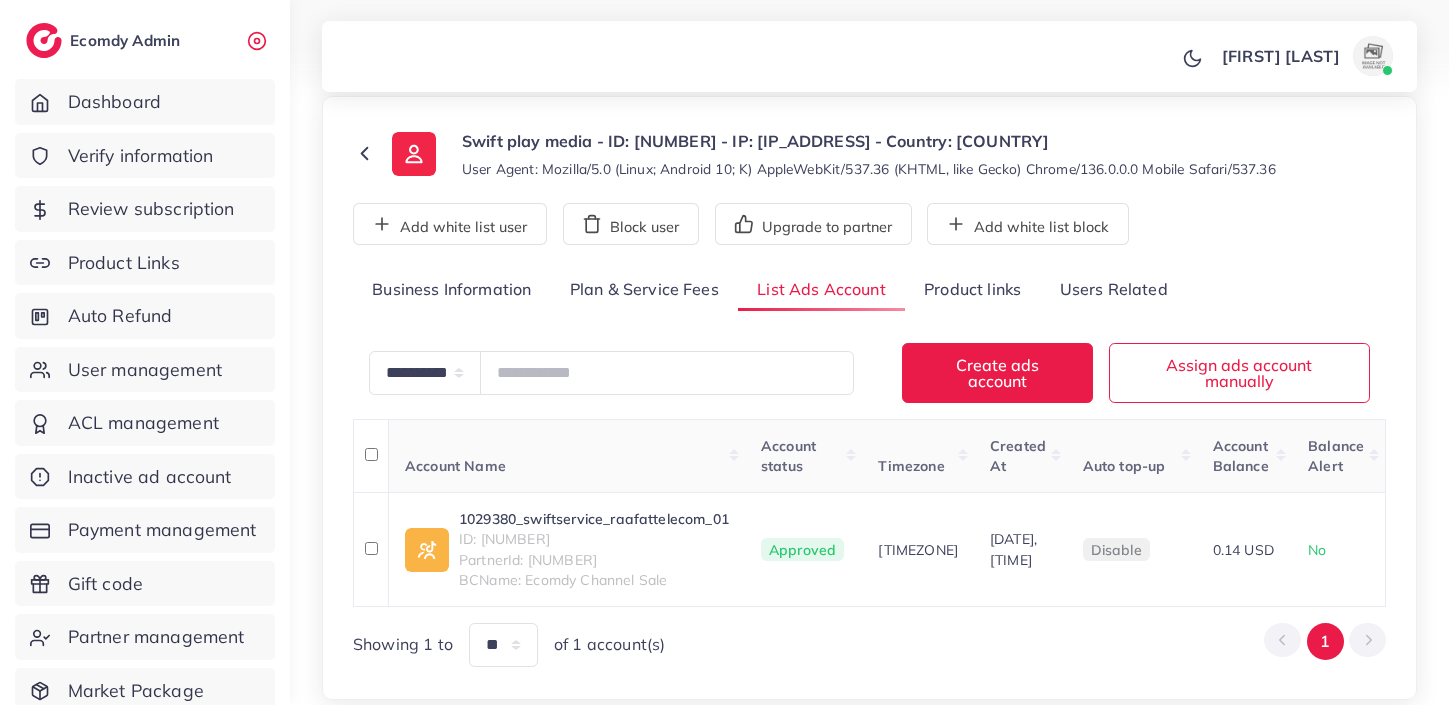 scroll, scrollTop: 0, scrollLeft: 0, axis: both 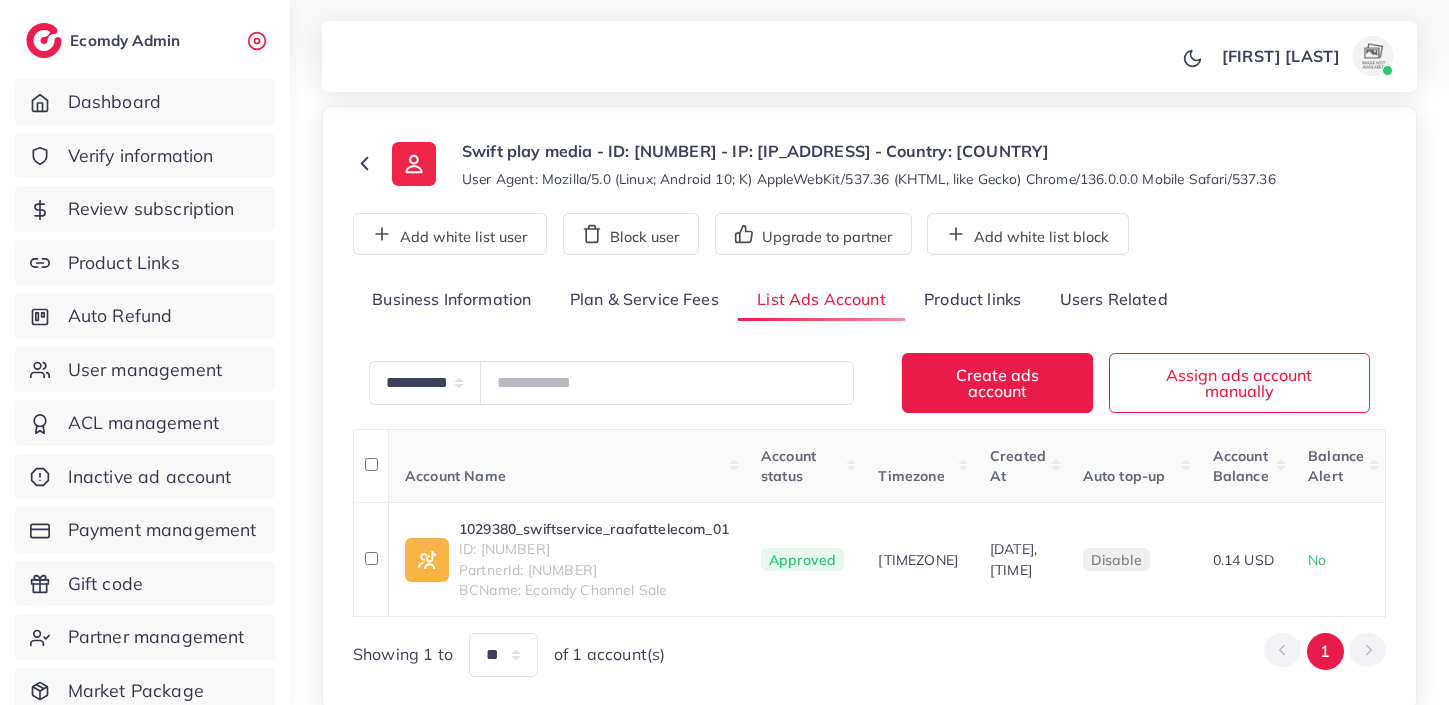 click on "**********" at bounding box center [869, 478] 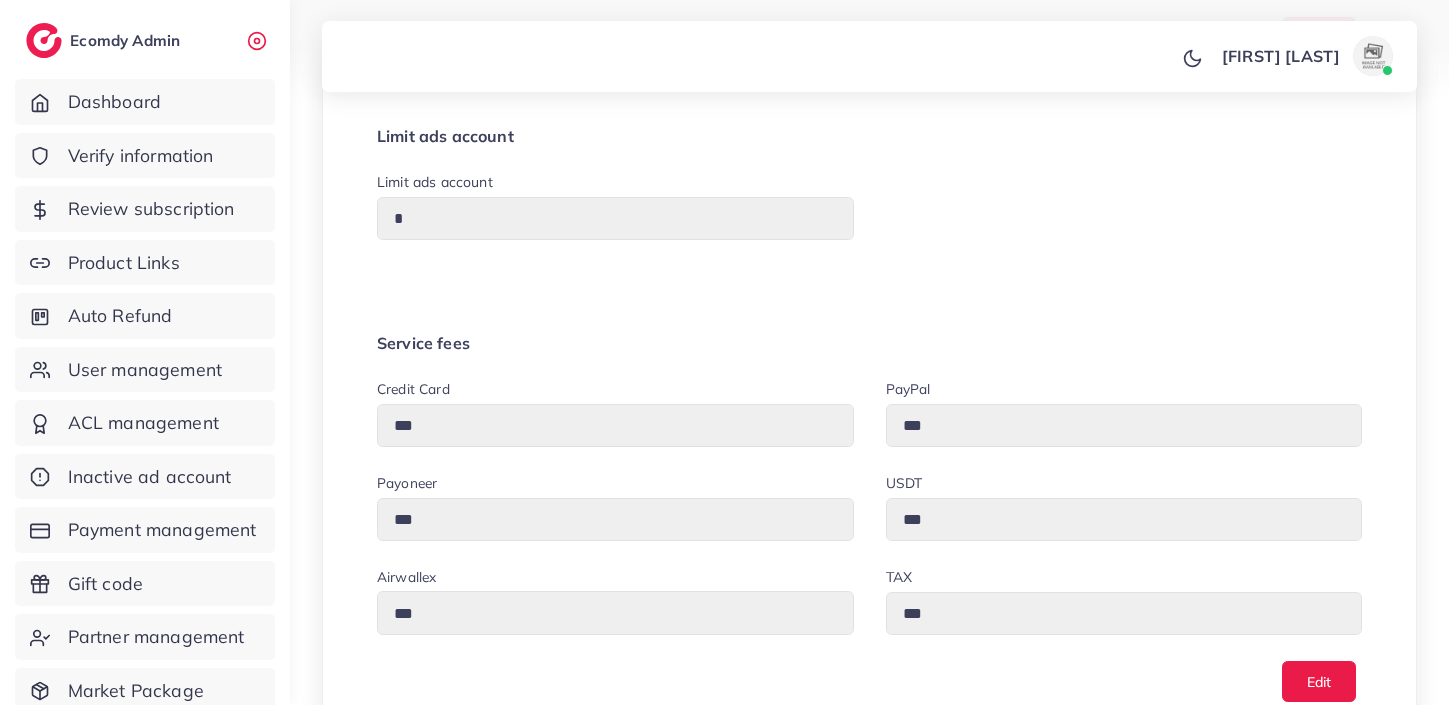 scroll, scrollTop: 763, scrollLeft: 0, axis: vertical 